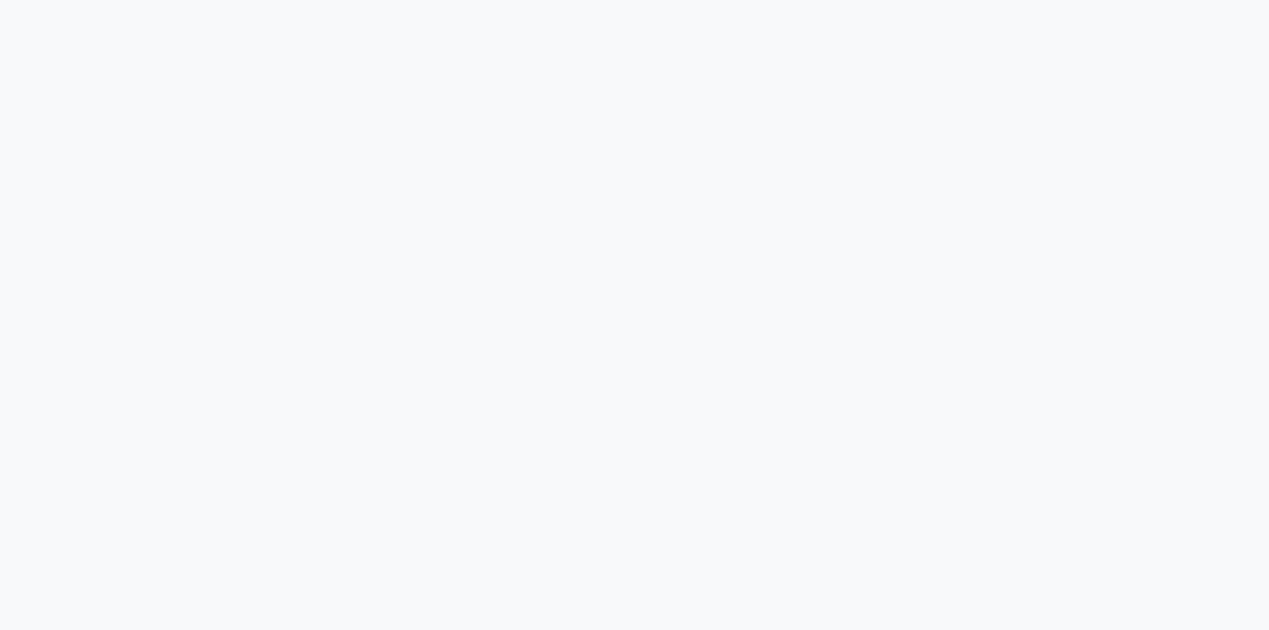 scroll, scrollTop: 0, scrollLeft: 0, axis: both 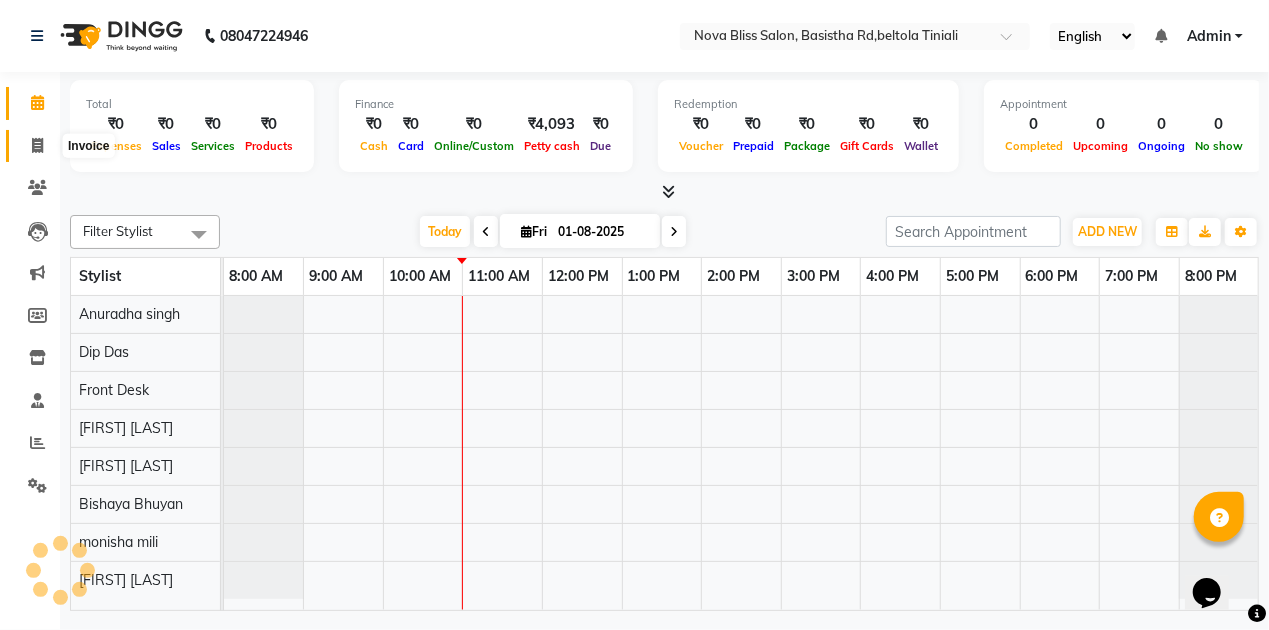 click 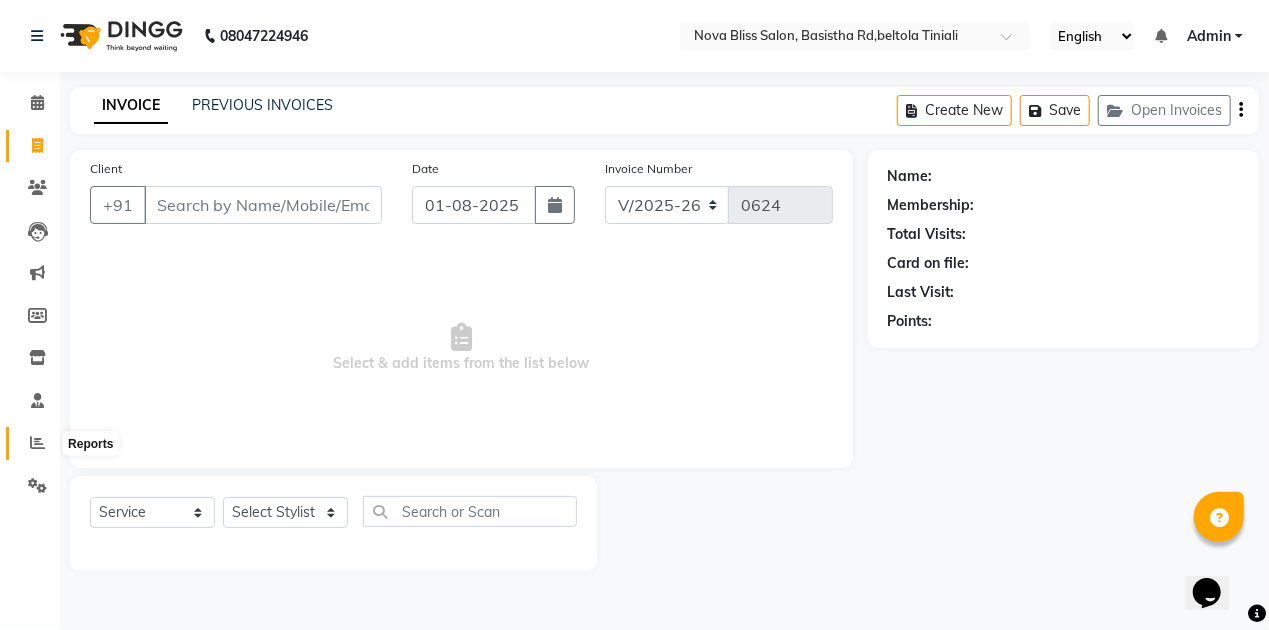 click 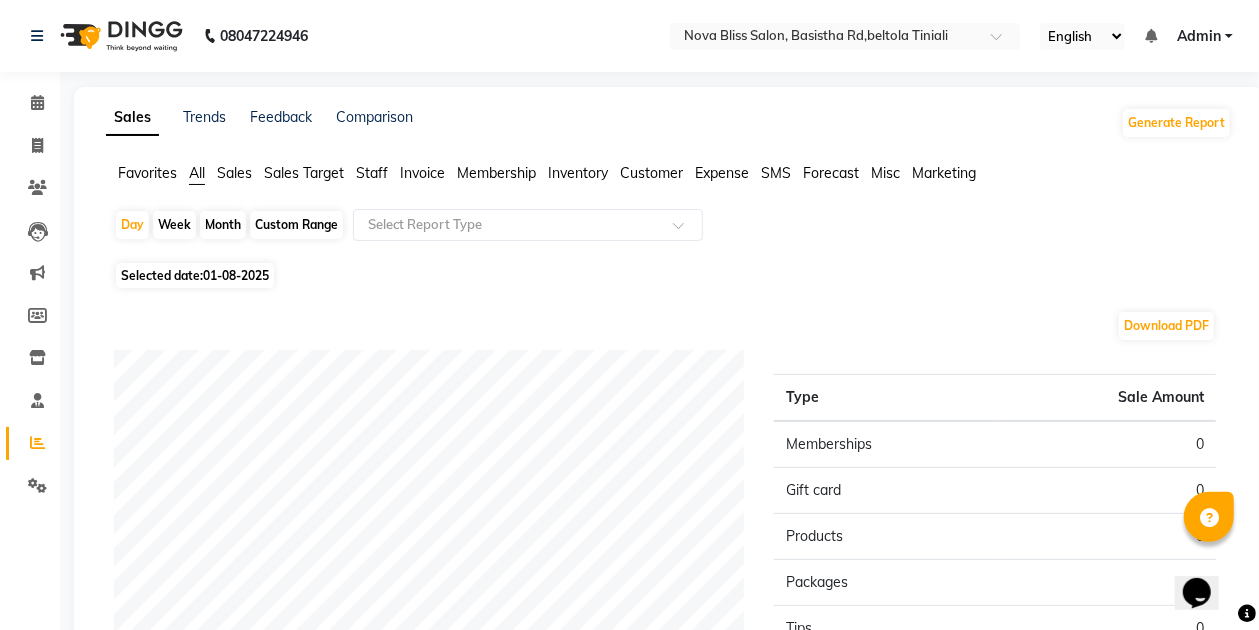 click on "Month" 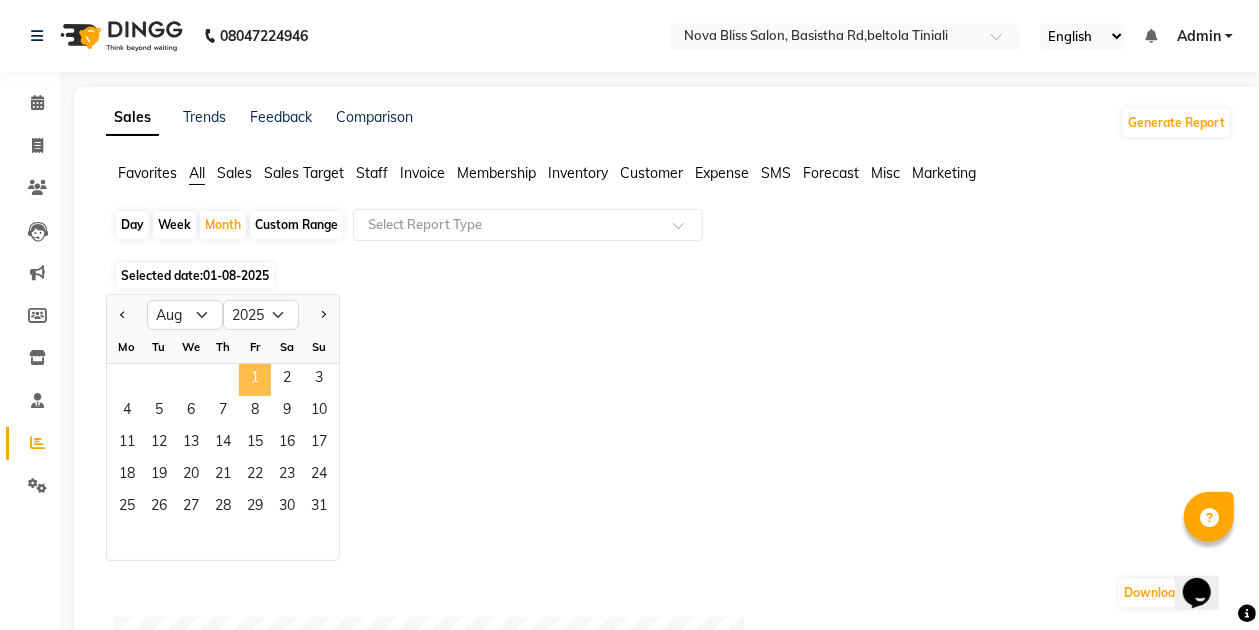 click on "1" 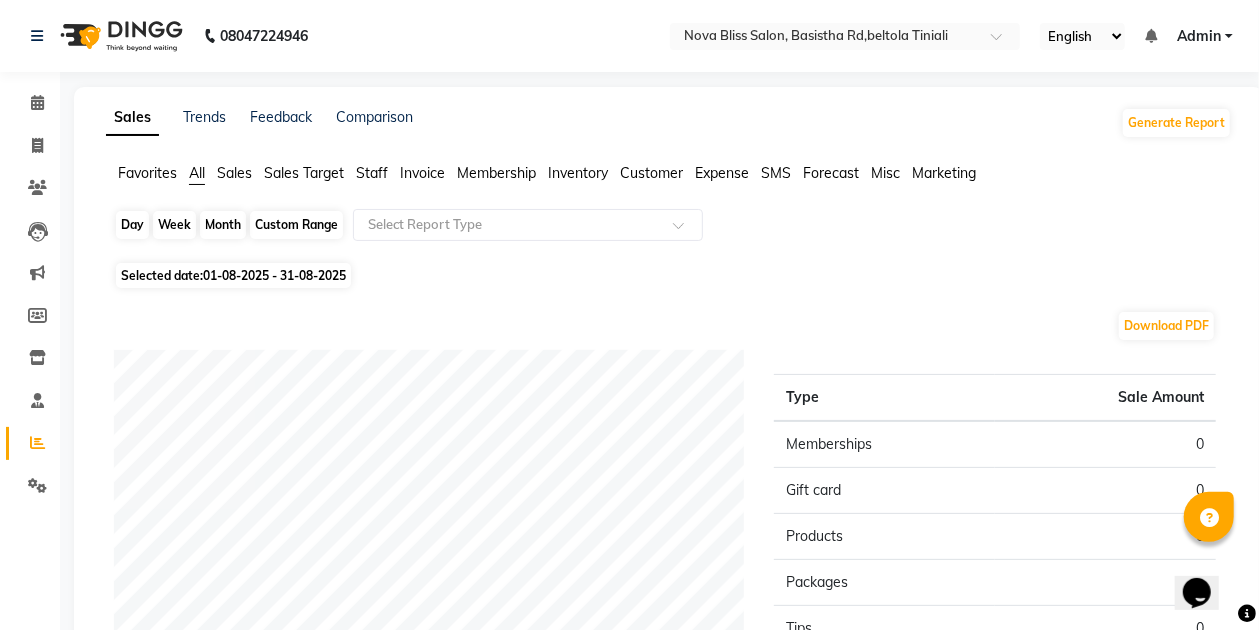 click on "Month" 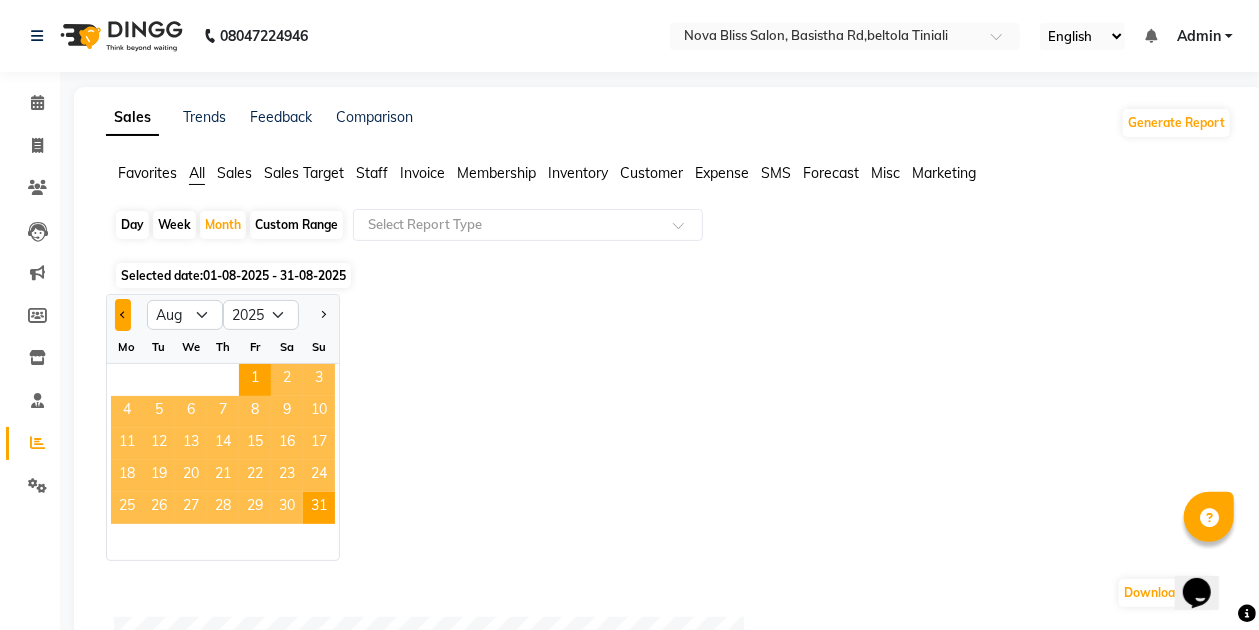 click 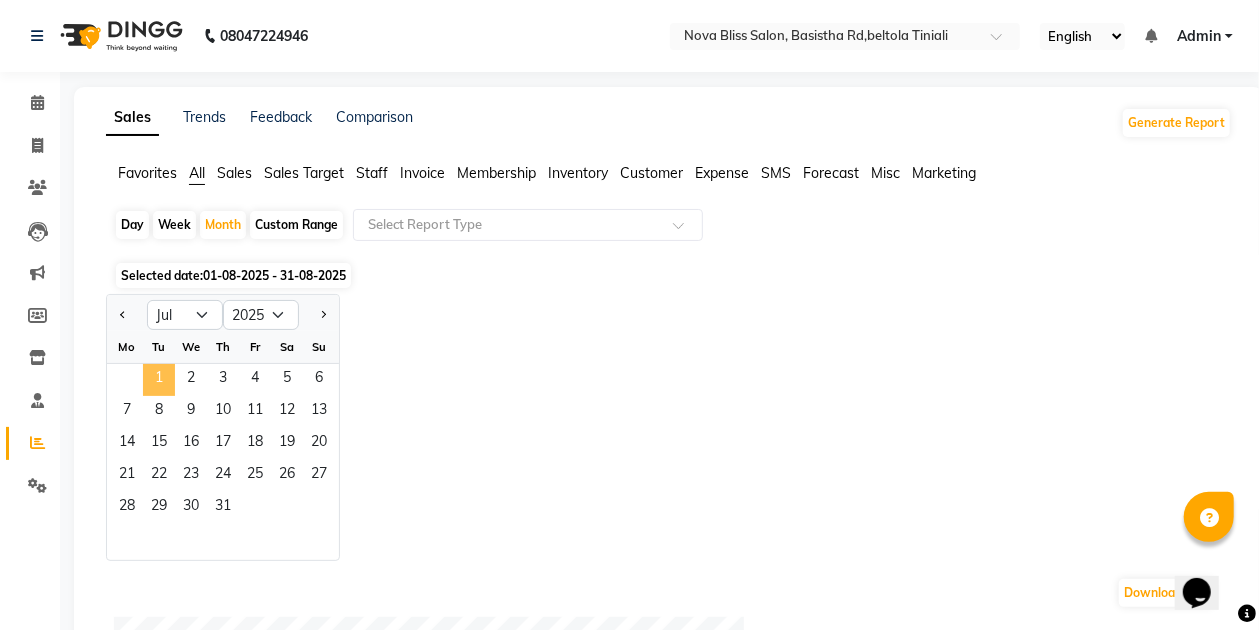 click on "1" 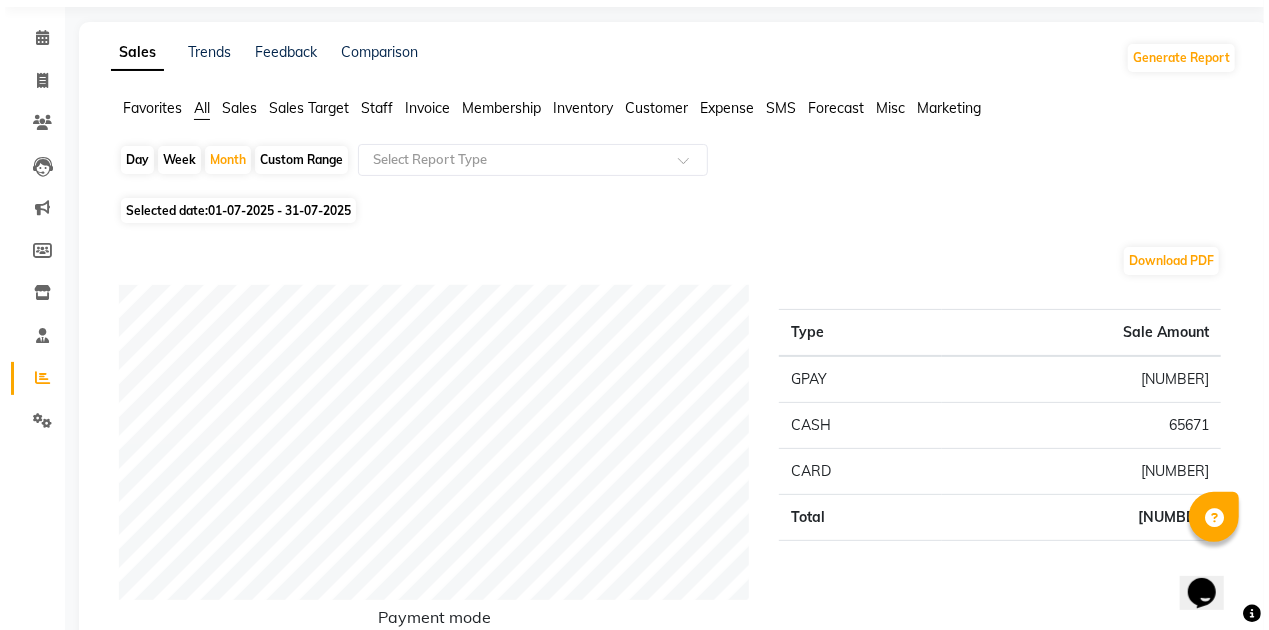 scroll, scrollTop: 0, scrollLeft: 0, axis: both 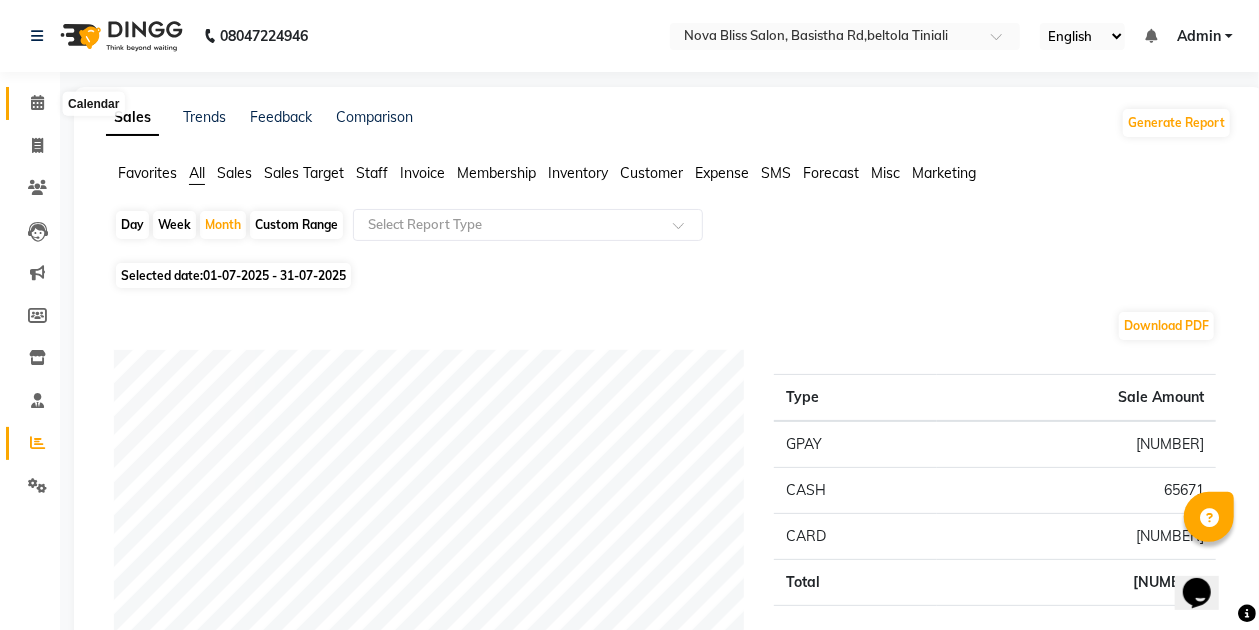 click 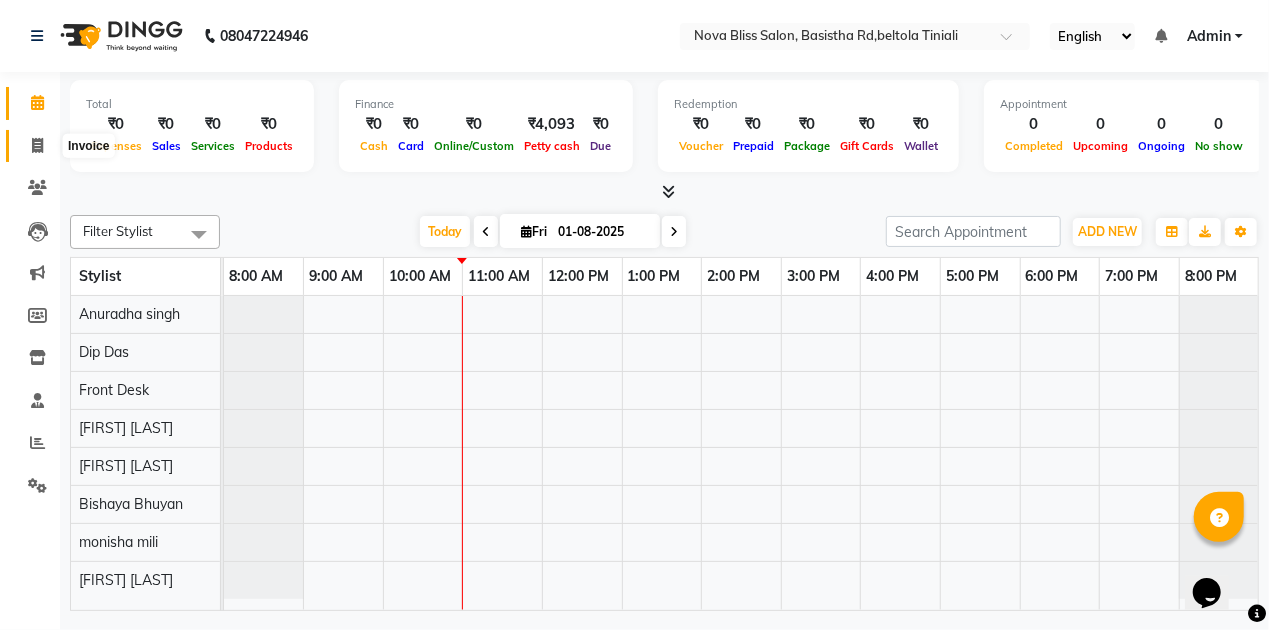 click 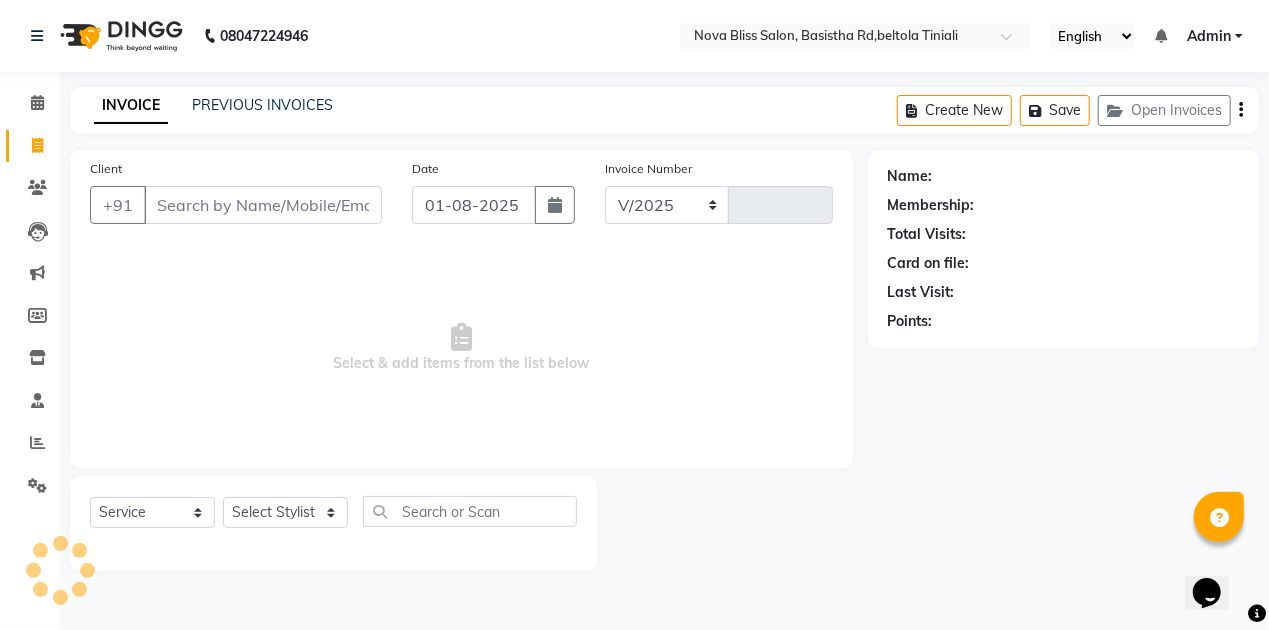 select on "6211" 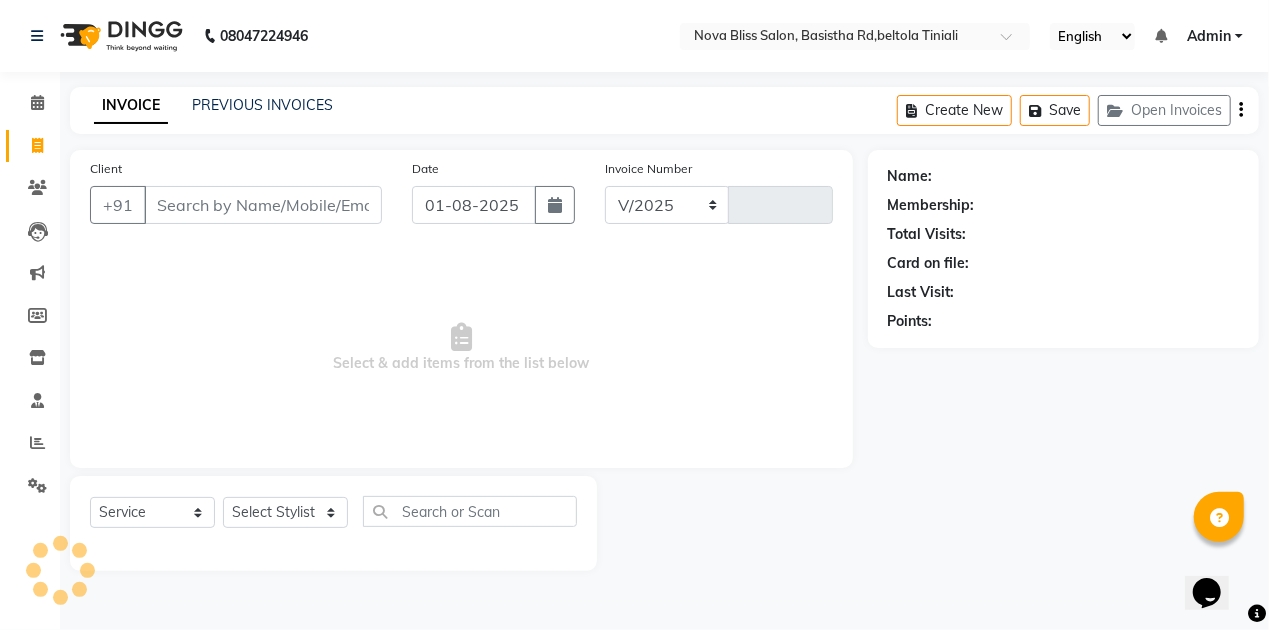 type on "0624" 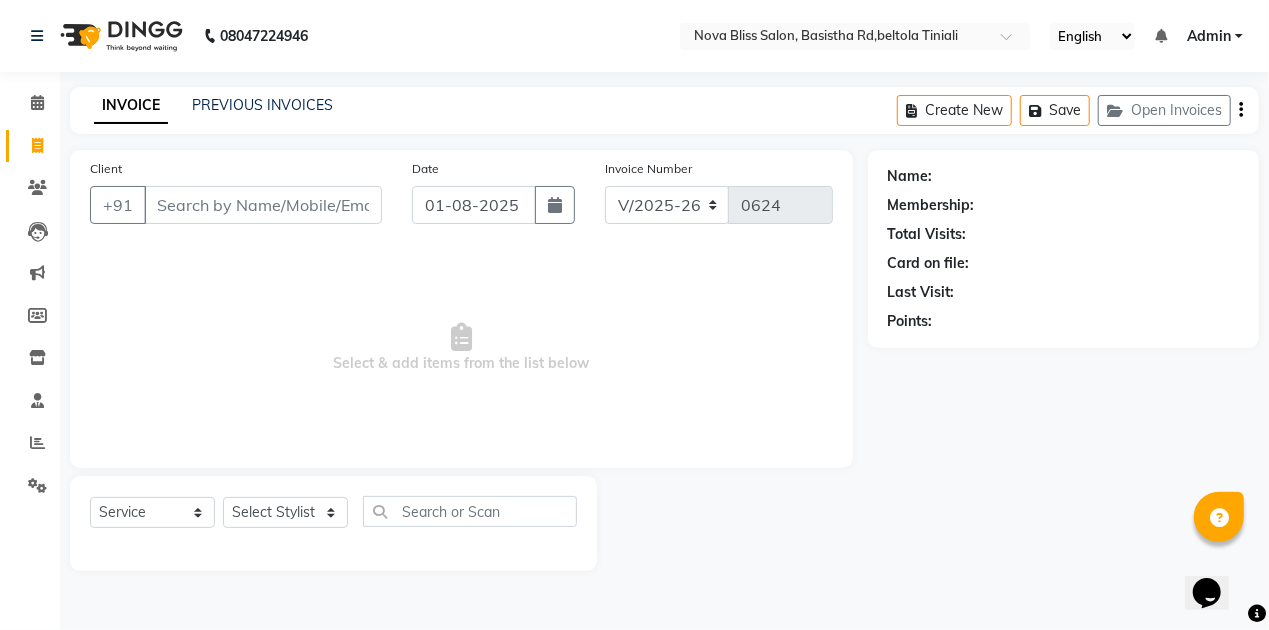 click on "Client" at bounding box center [263, 205] 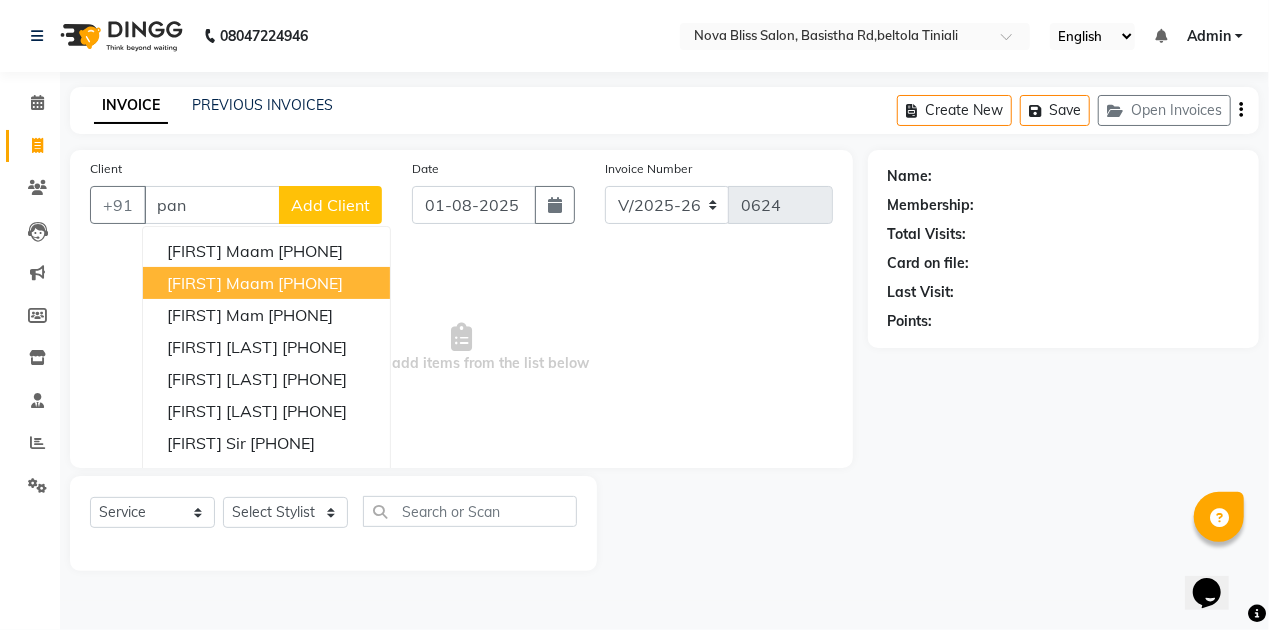 click on "[FIRST] [LAST]" at bounding box center [220, 283] 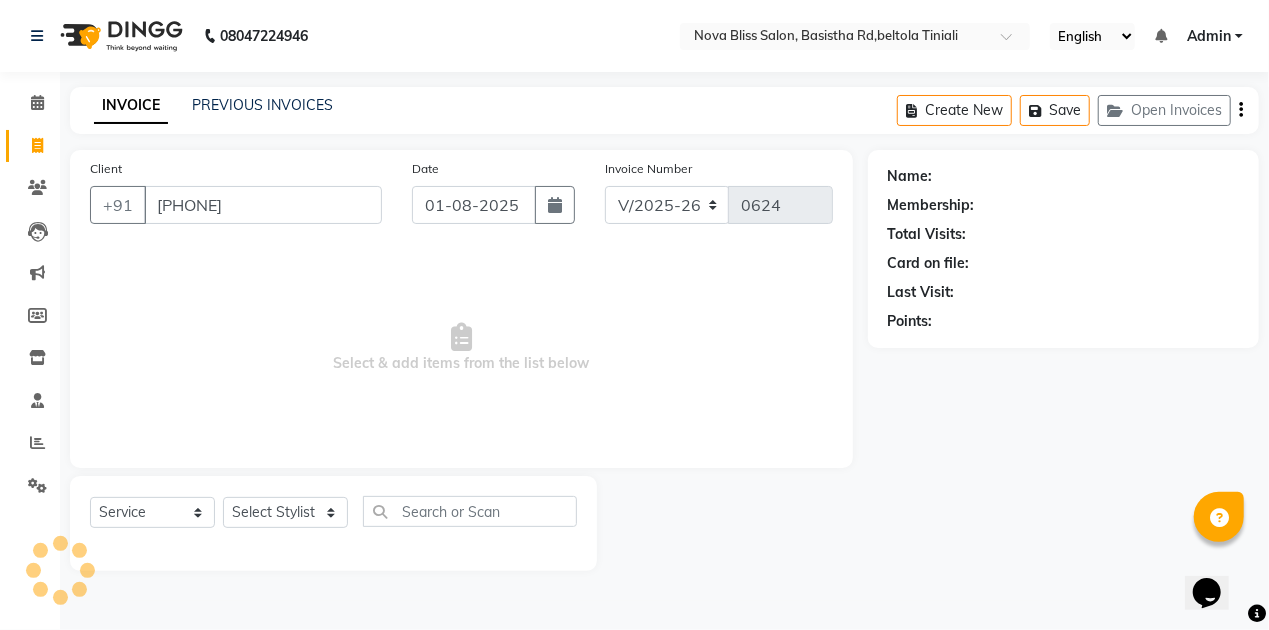 type on "[PHONE]" 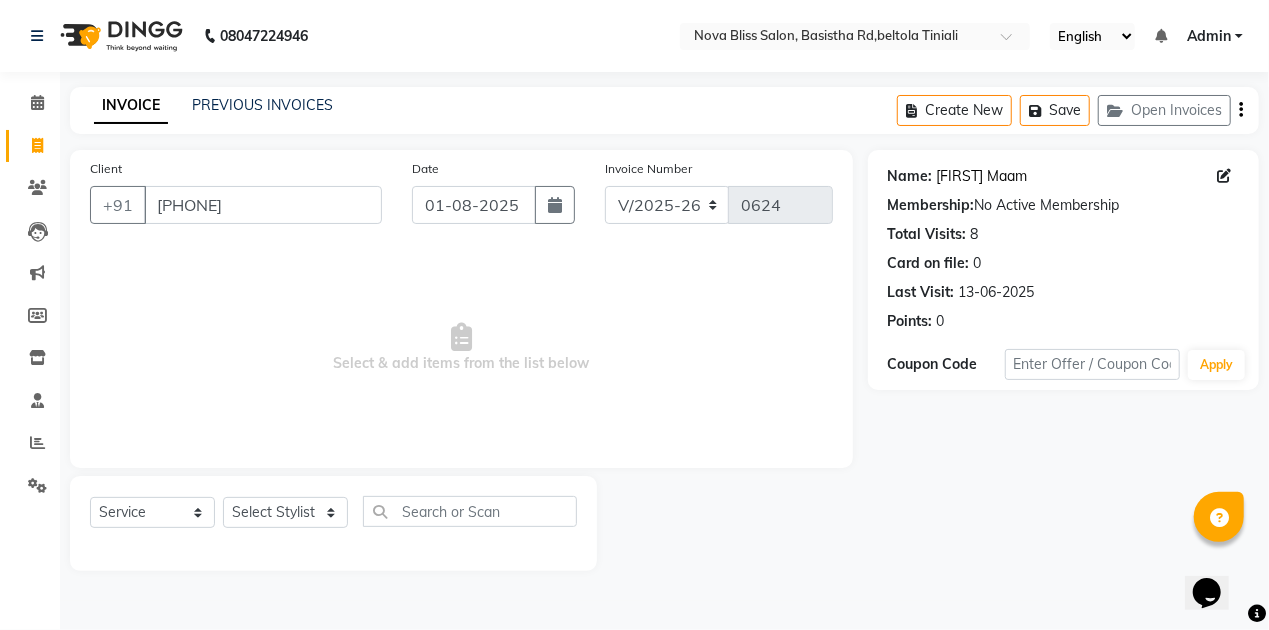 click on "Pangkhuri Maam" 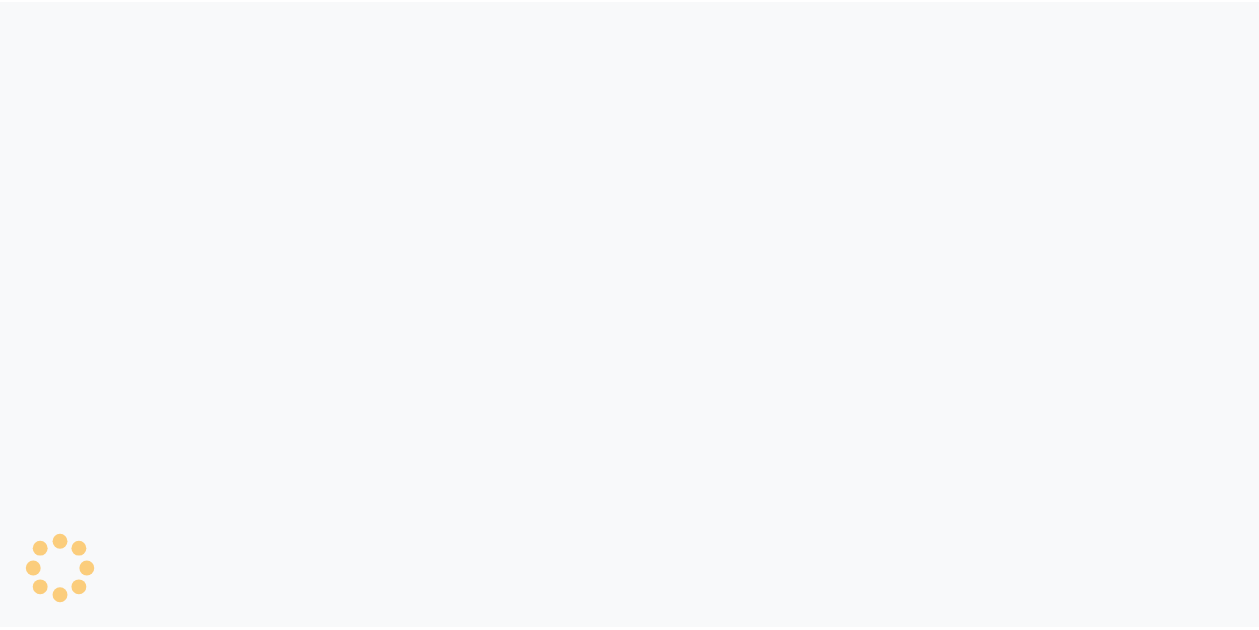 scroll, scrollTop: 0, scrollLeft: 0, axis: both 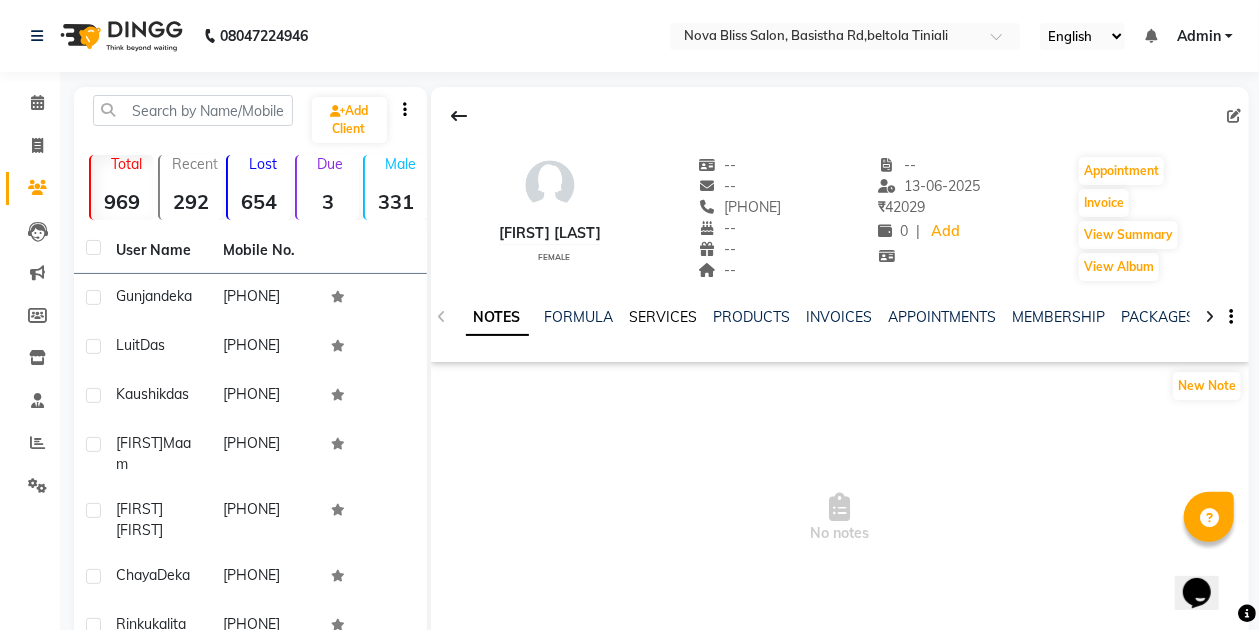 click on "SERVICES" 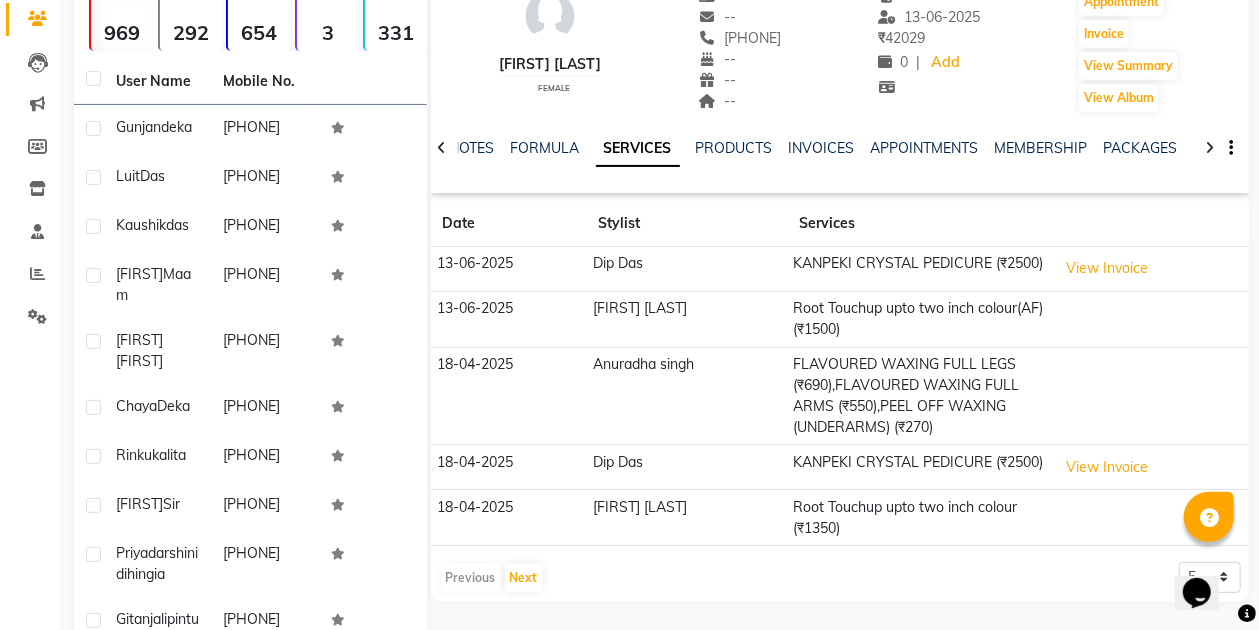 scroll, scrollTop: 200, scrollLeft: 0, axis: vertical 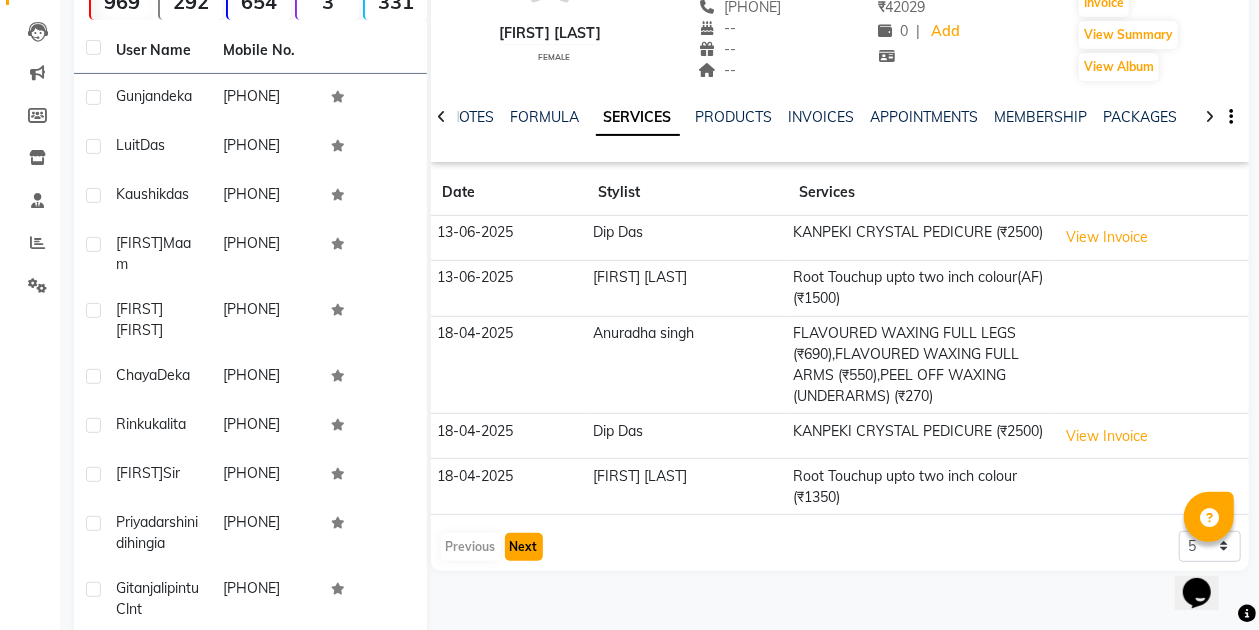 click on "Next" 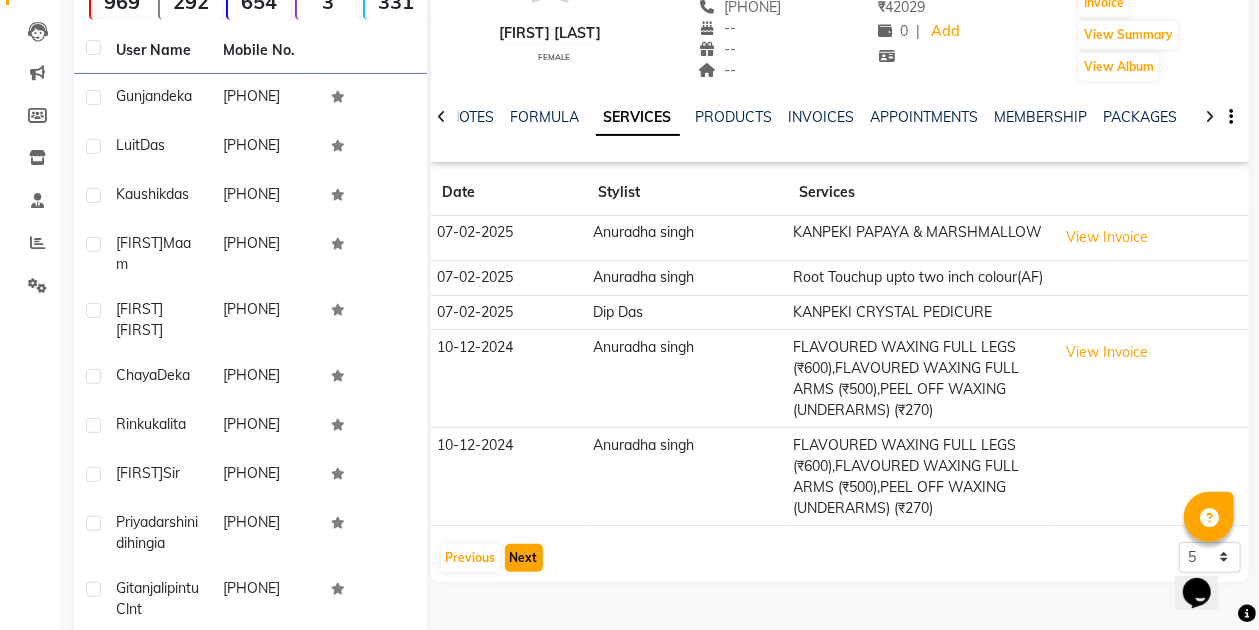 click on "Next" 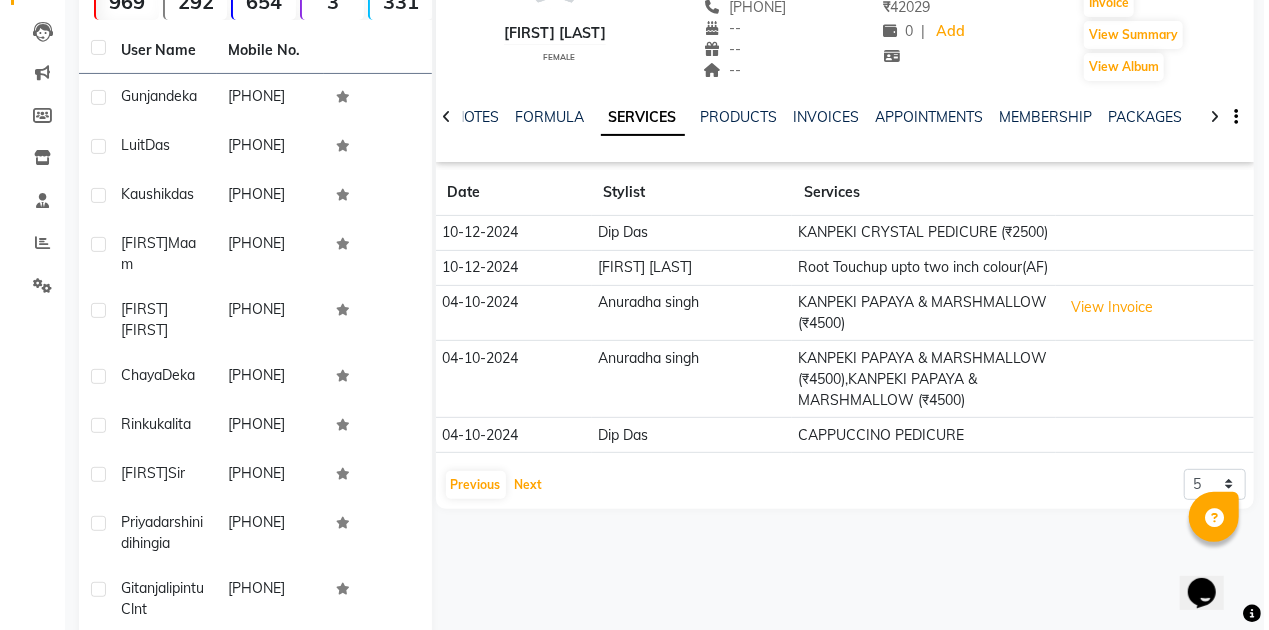 scroll, scrollTop: 0, scrollLeft: 0, axis: both 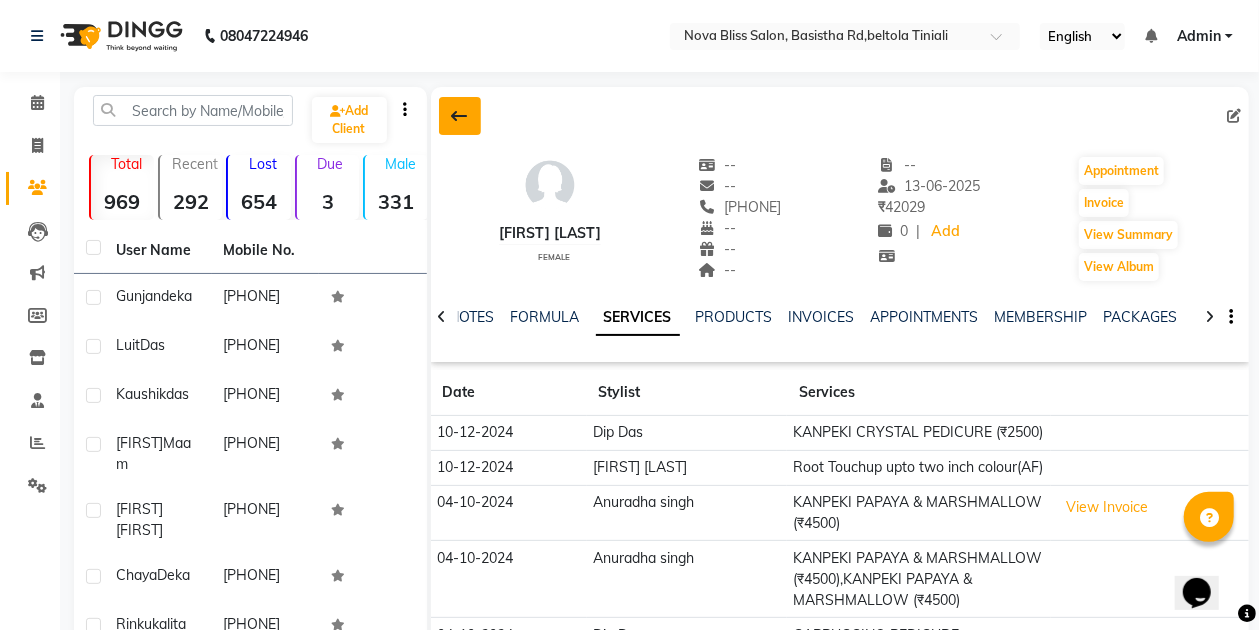 click 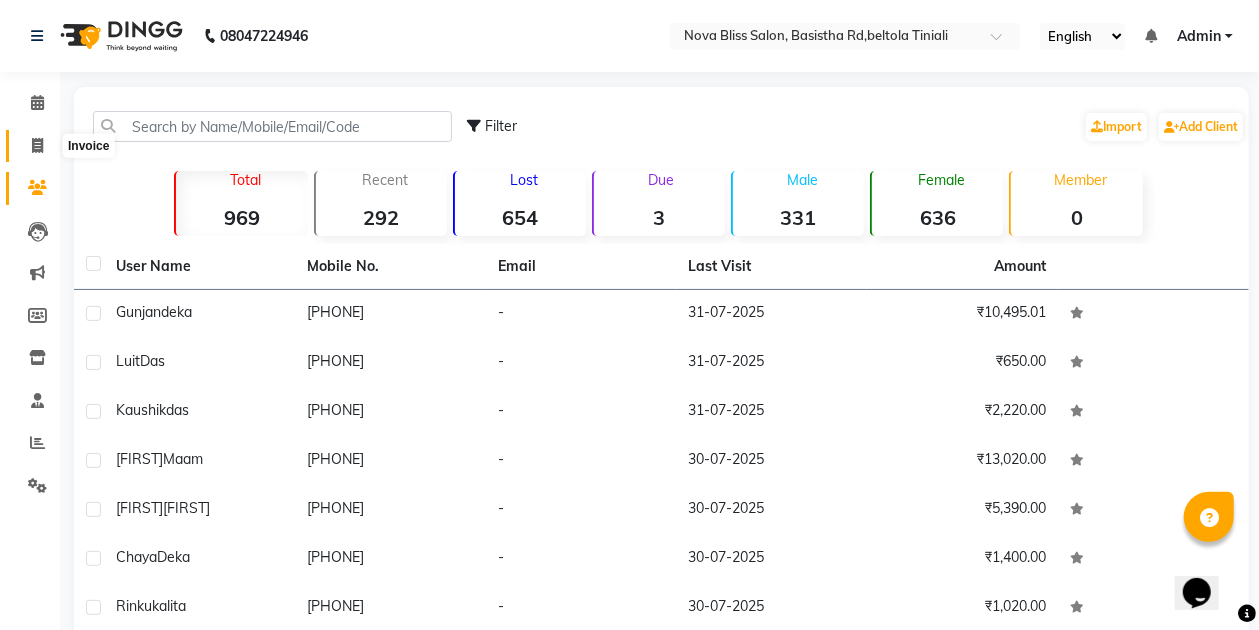 click 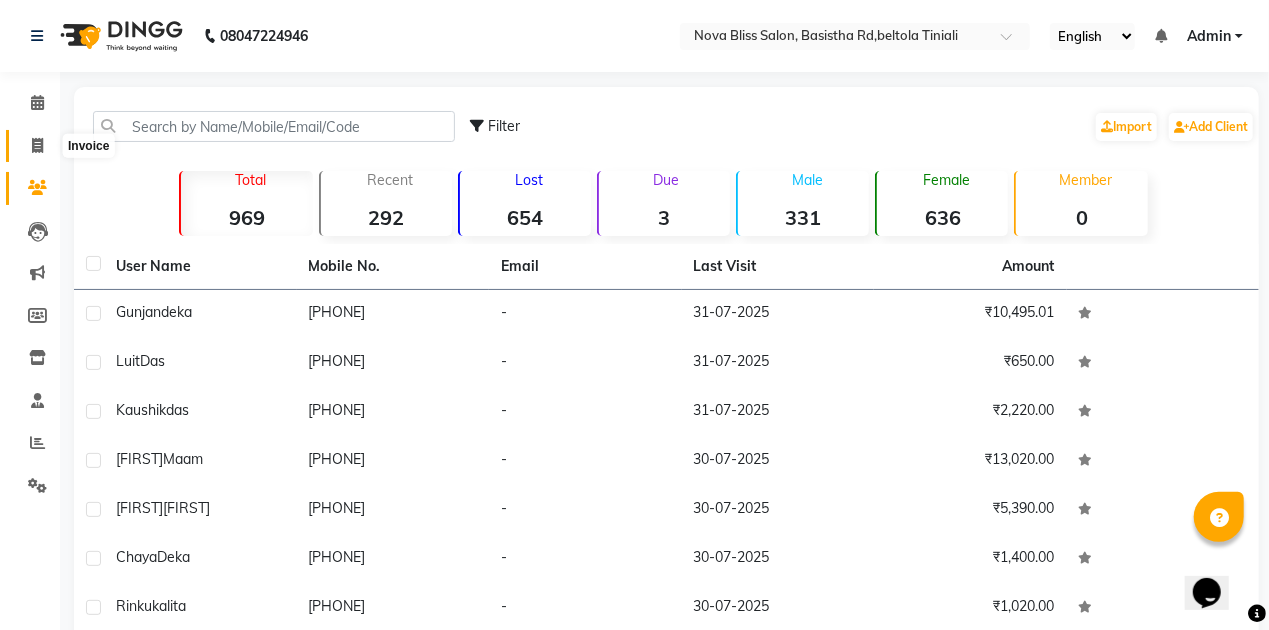 select on "service" 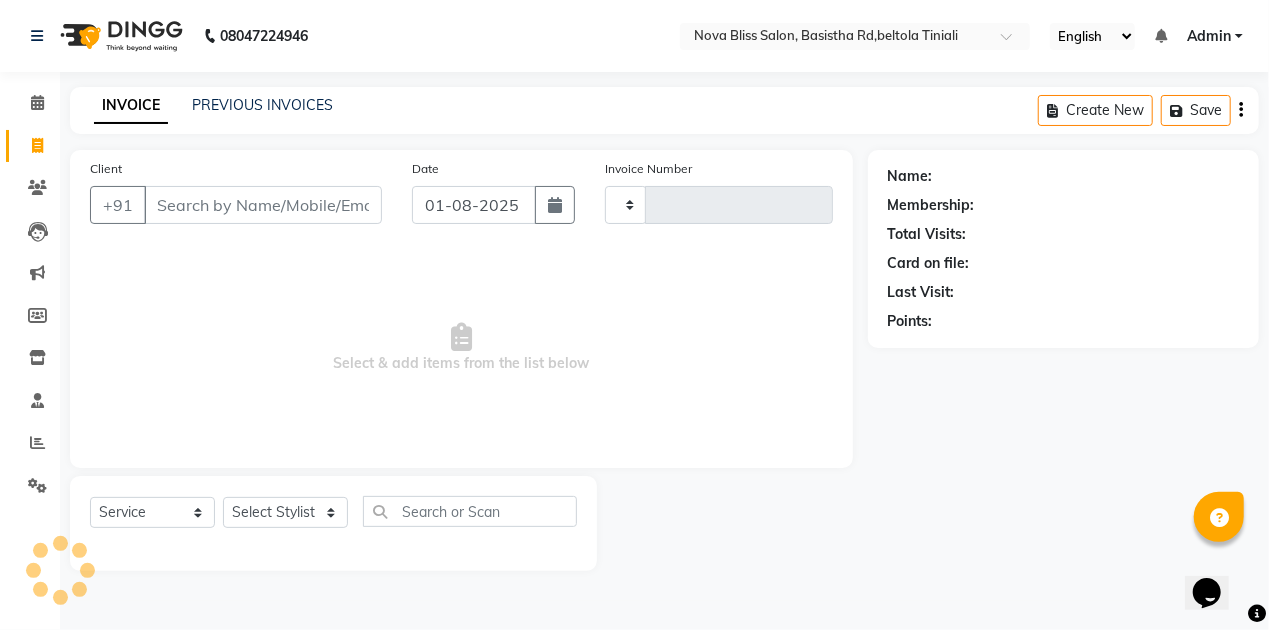 type on "0624" 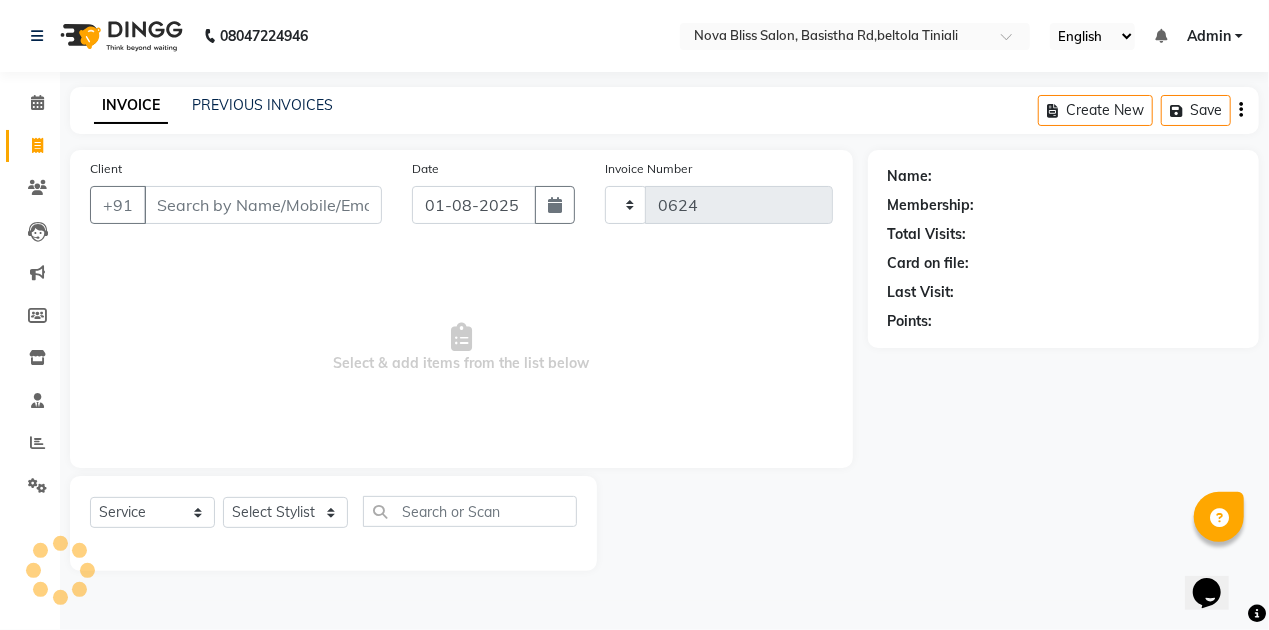 select on "6211" 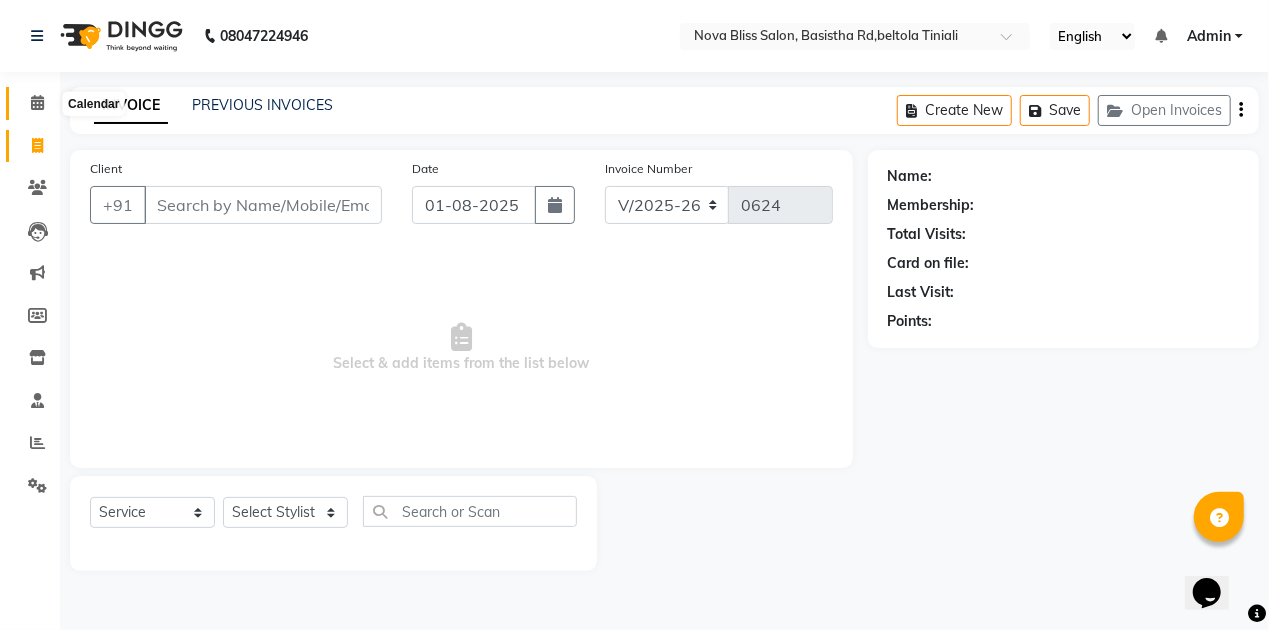 click 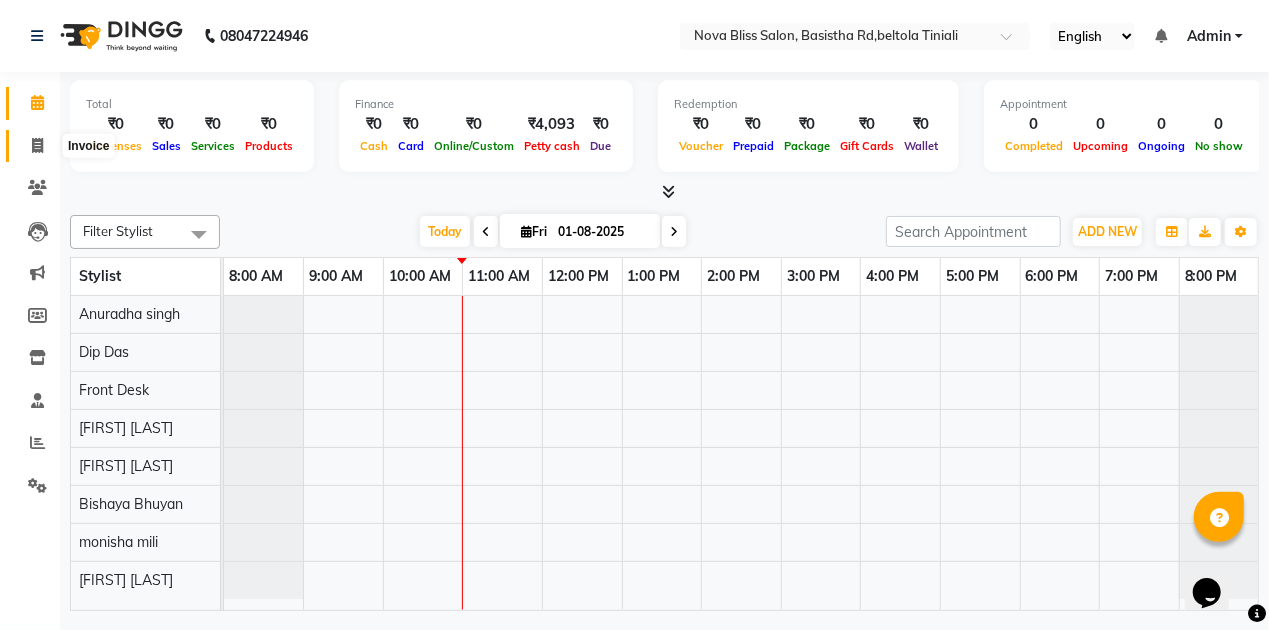 click 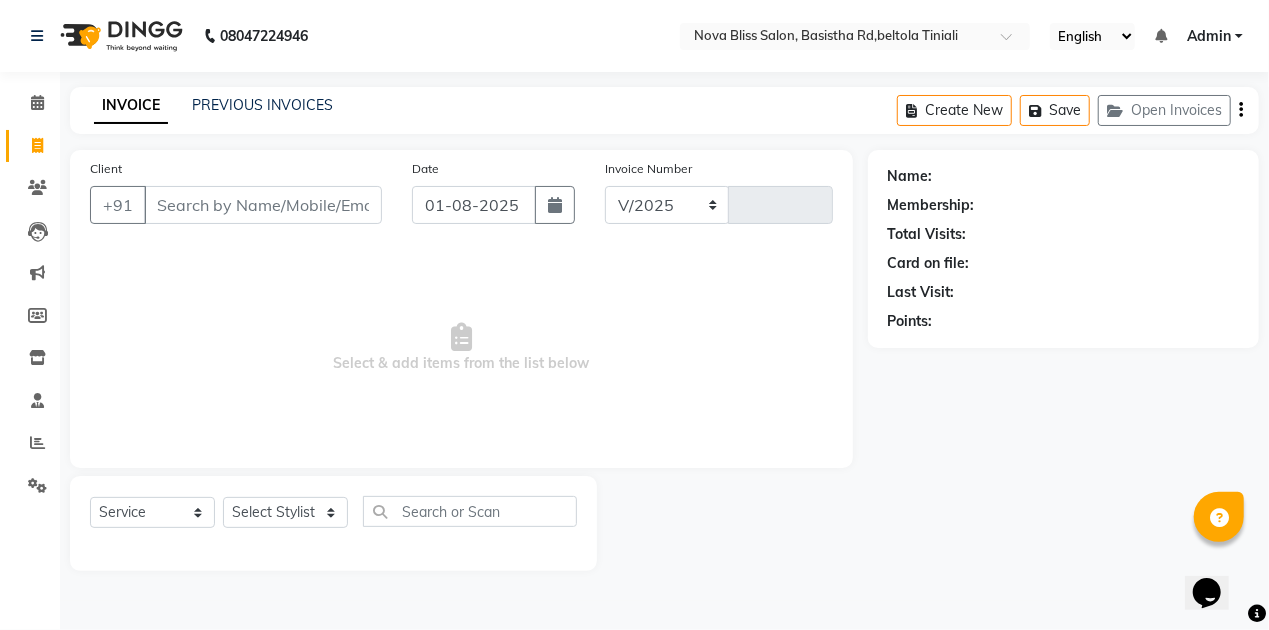 select on "6211" 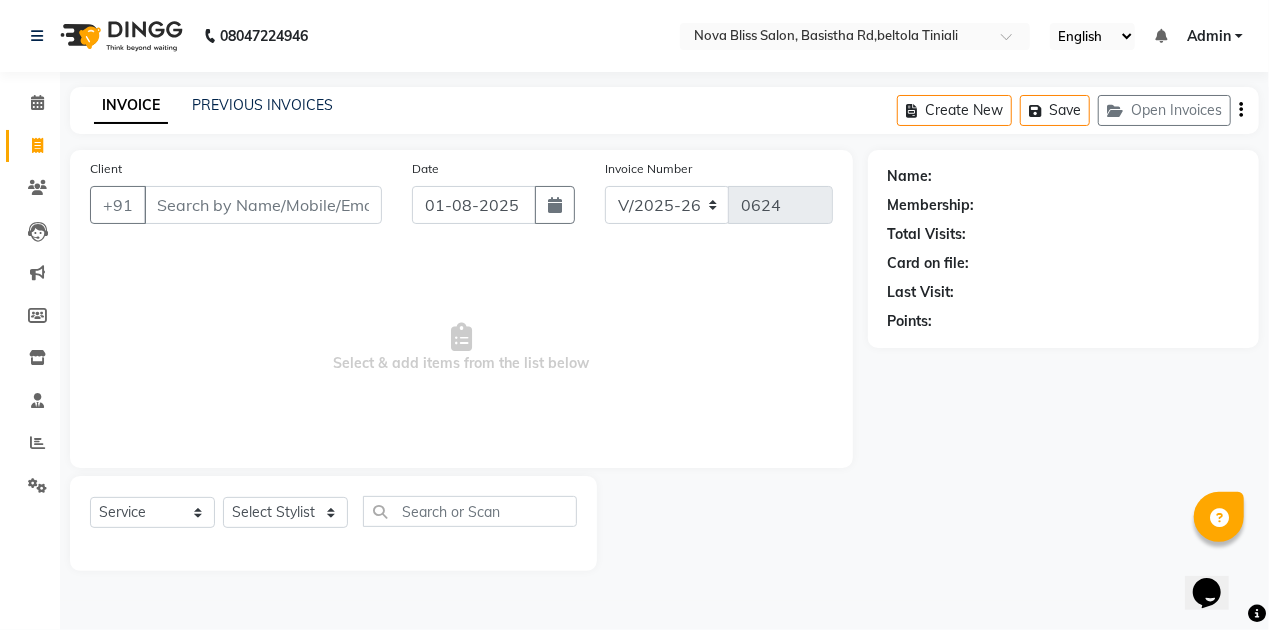 click 